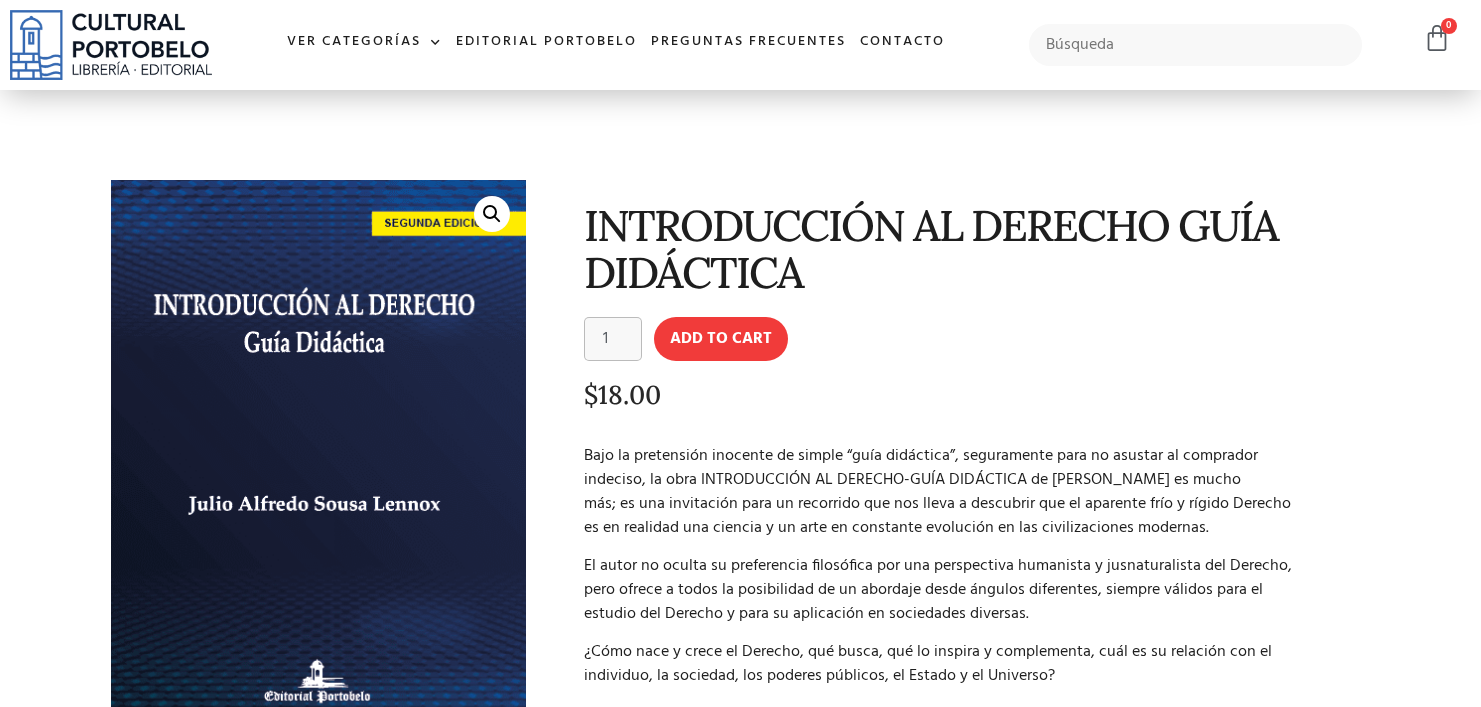 scroll, scrollTop: 0, scrollLeft: 0, axis: both 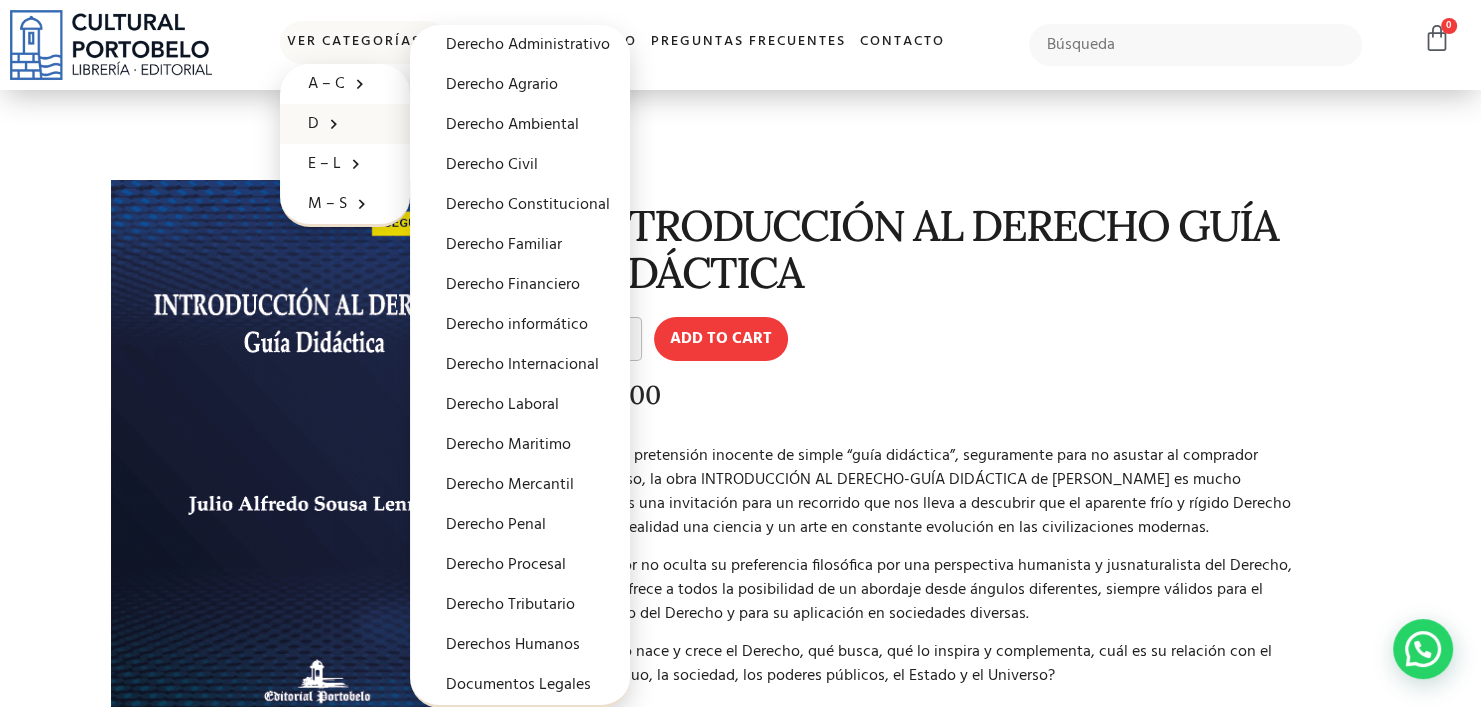click 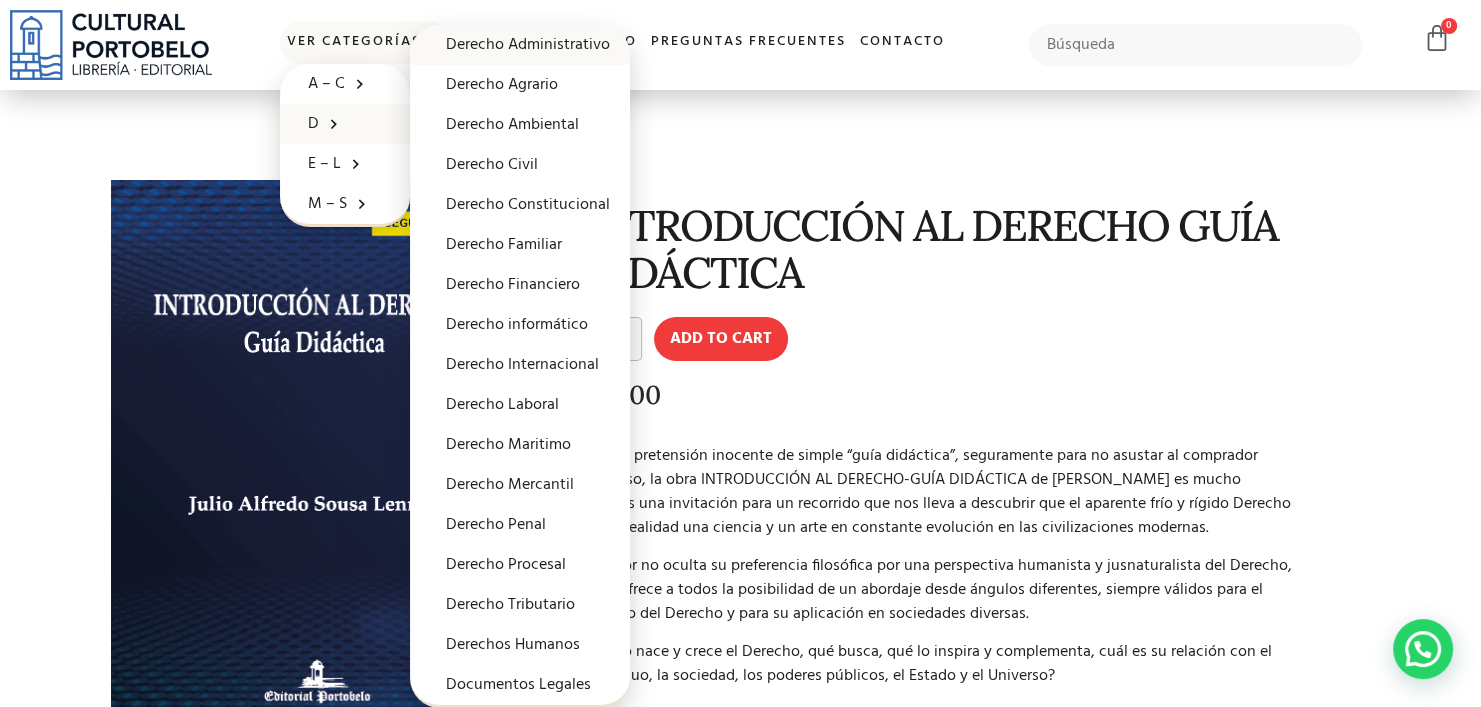 click on "Derecho Administrativo" 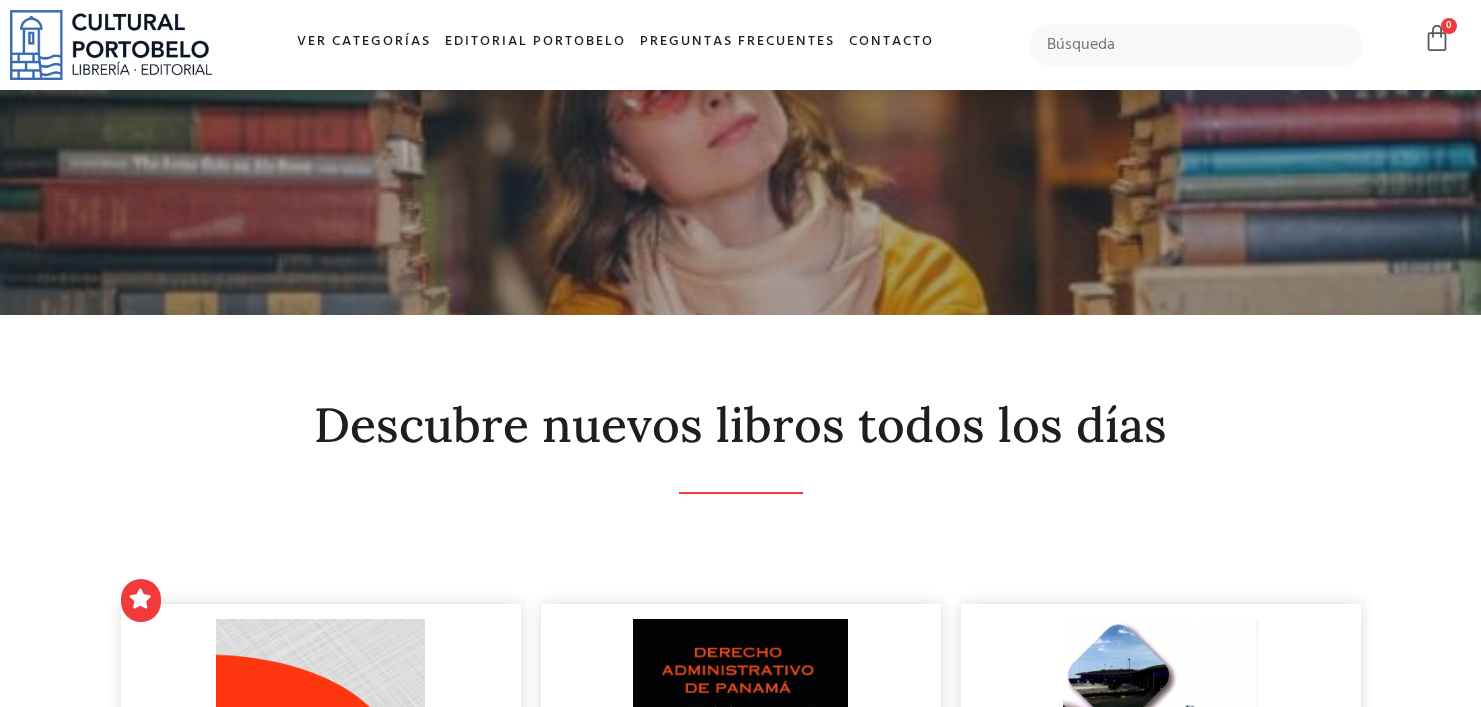 scroll, scrollTop: 0, scrollLeft: 0, axis: both 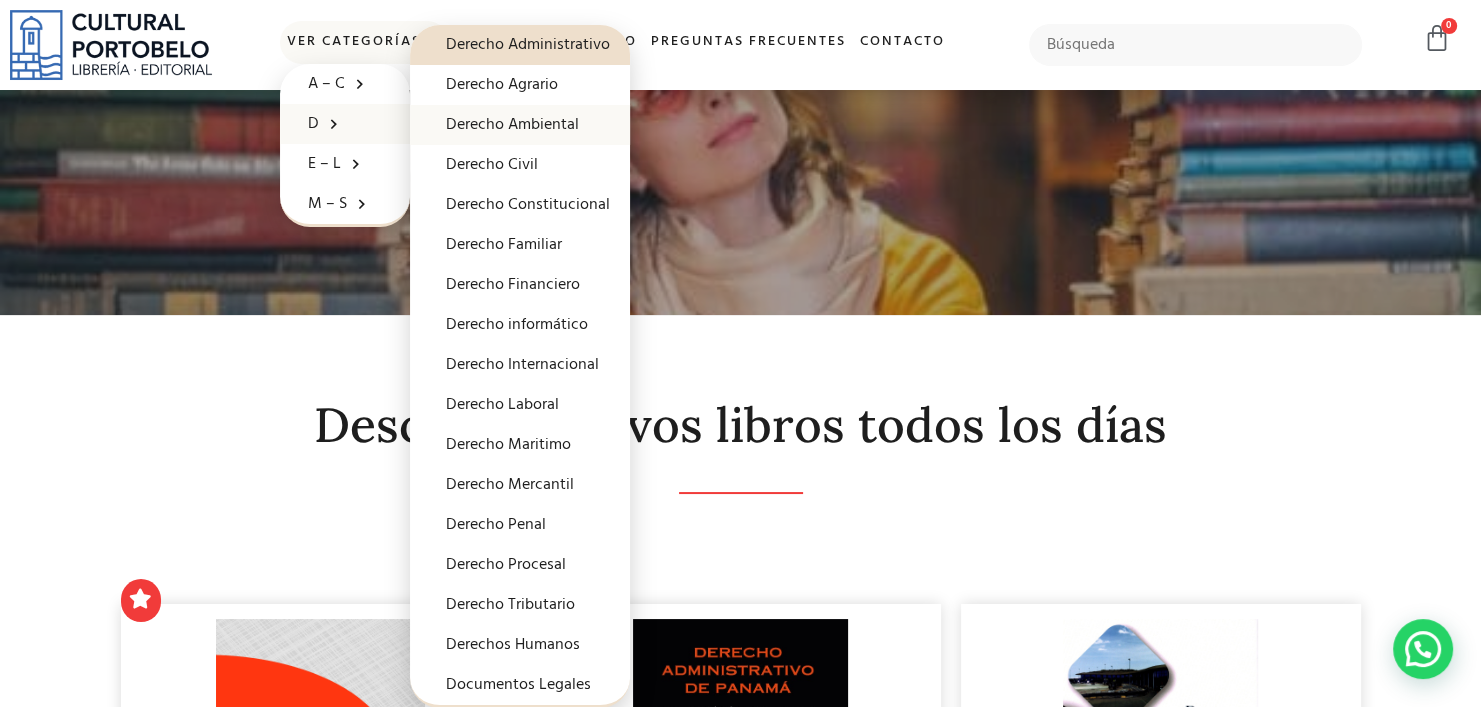 click on "Derecho Ambiental" 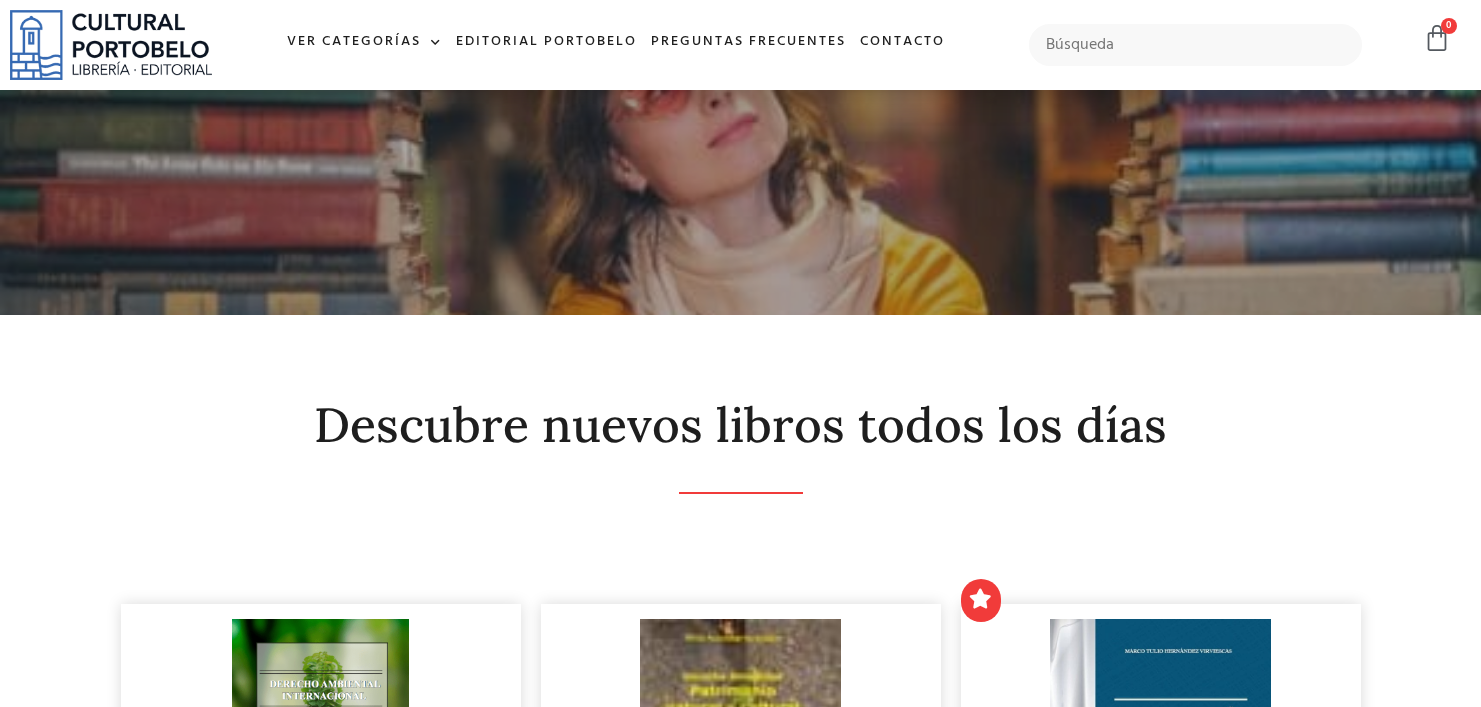 scroll, scrollTop: 0, scrollLeft: 0, axis: both 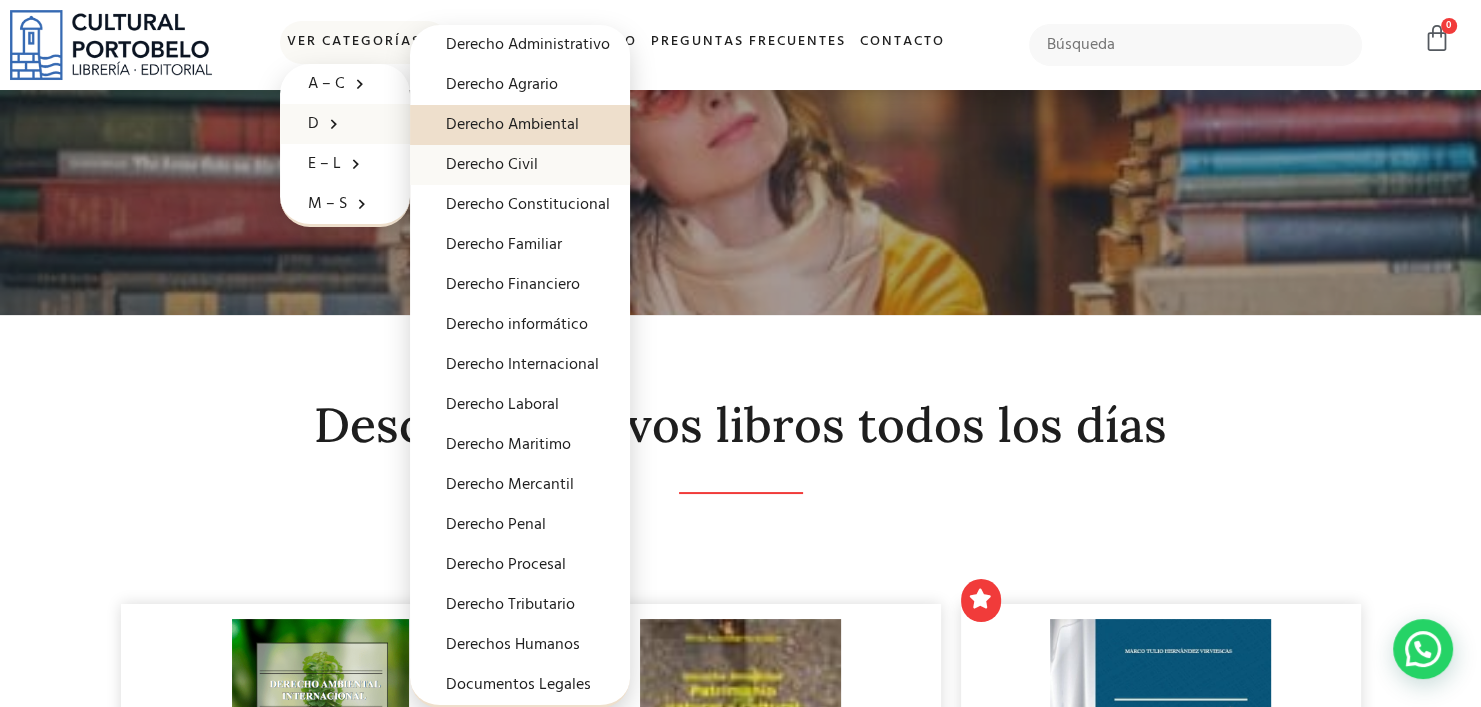 click on "Derecho Civil" 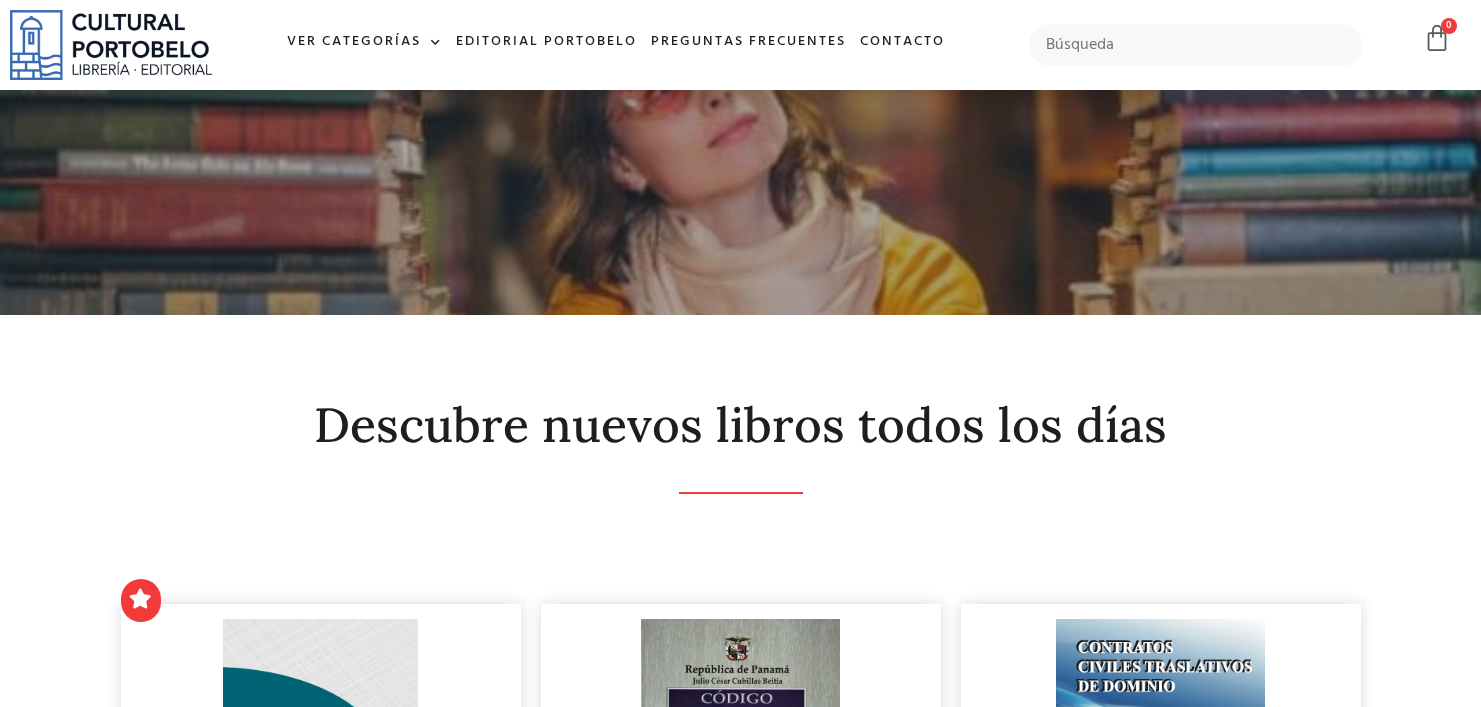 scroll, scrollTop: 0, scrollLeft: 0, axis: both 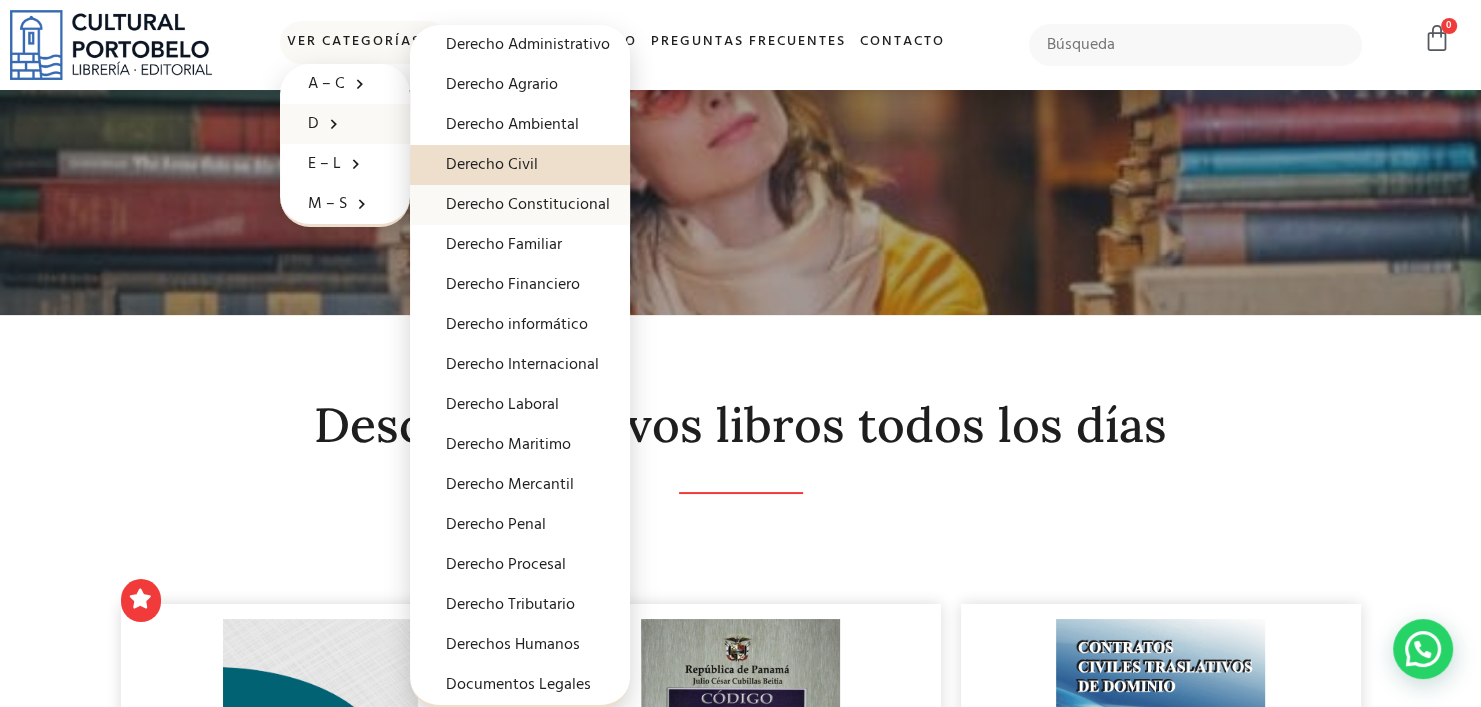 click on "Derecho Constitucional" 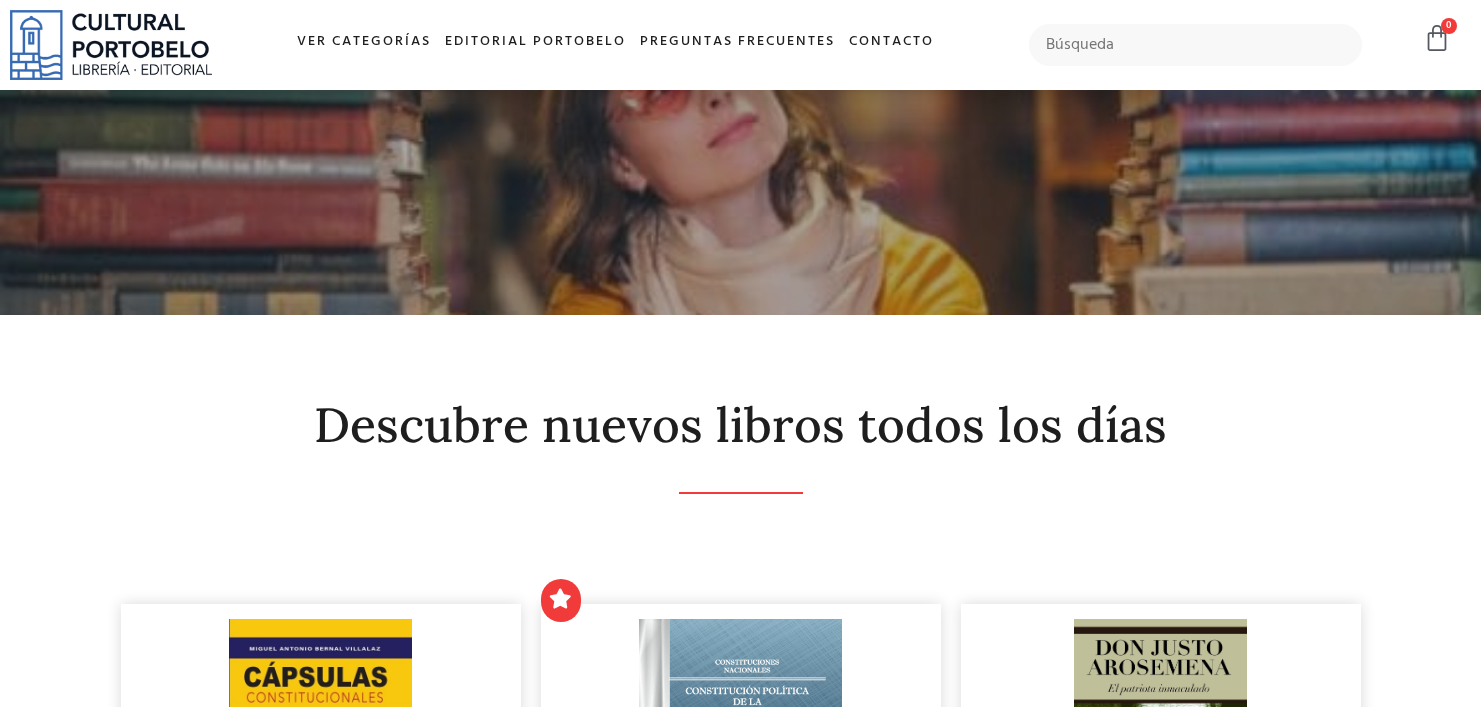 scroll, scrollTop: 0, scrollLeft: 0, axis: both 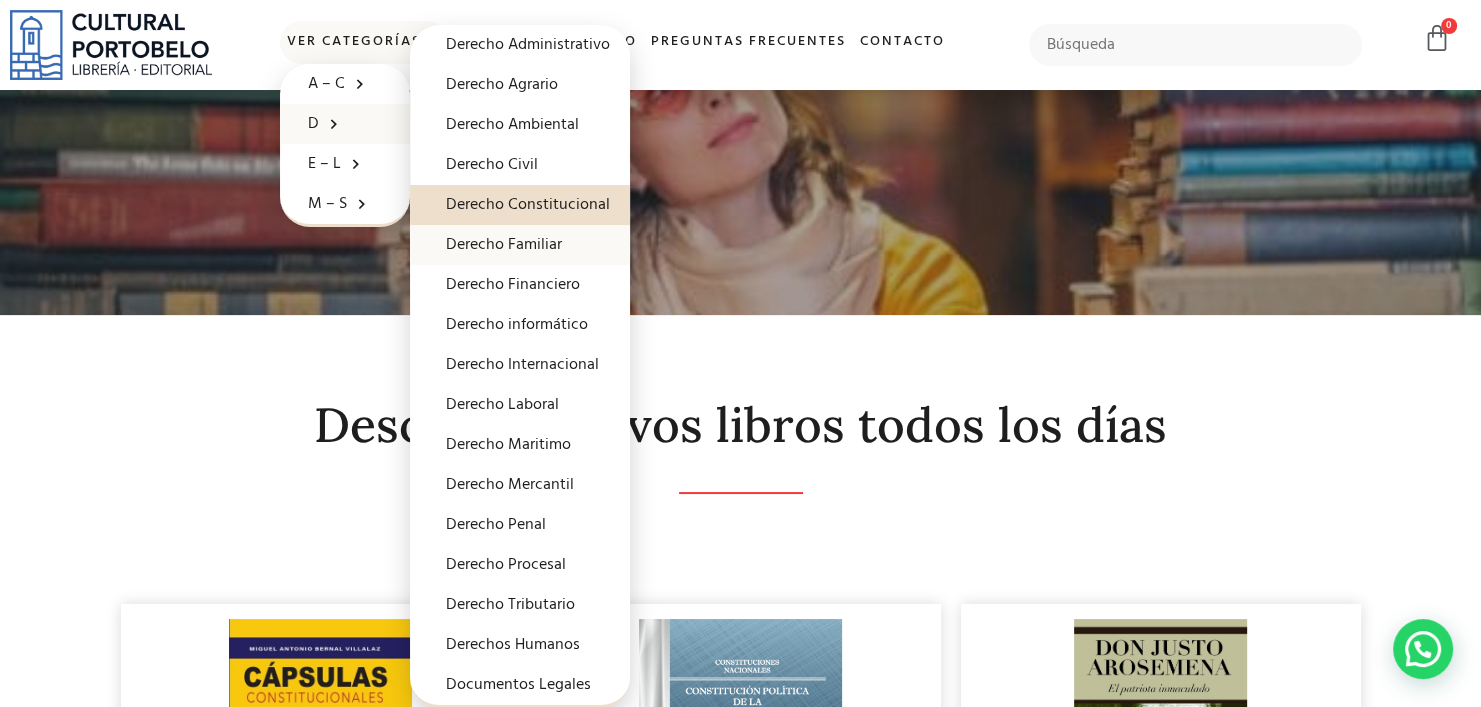 click on "Derecho Familiar" 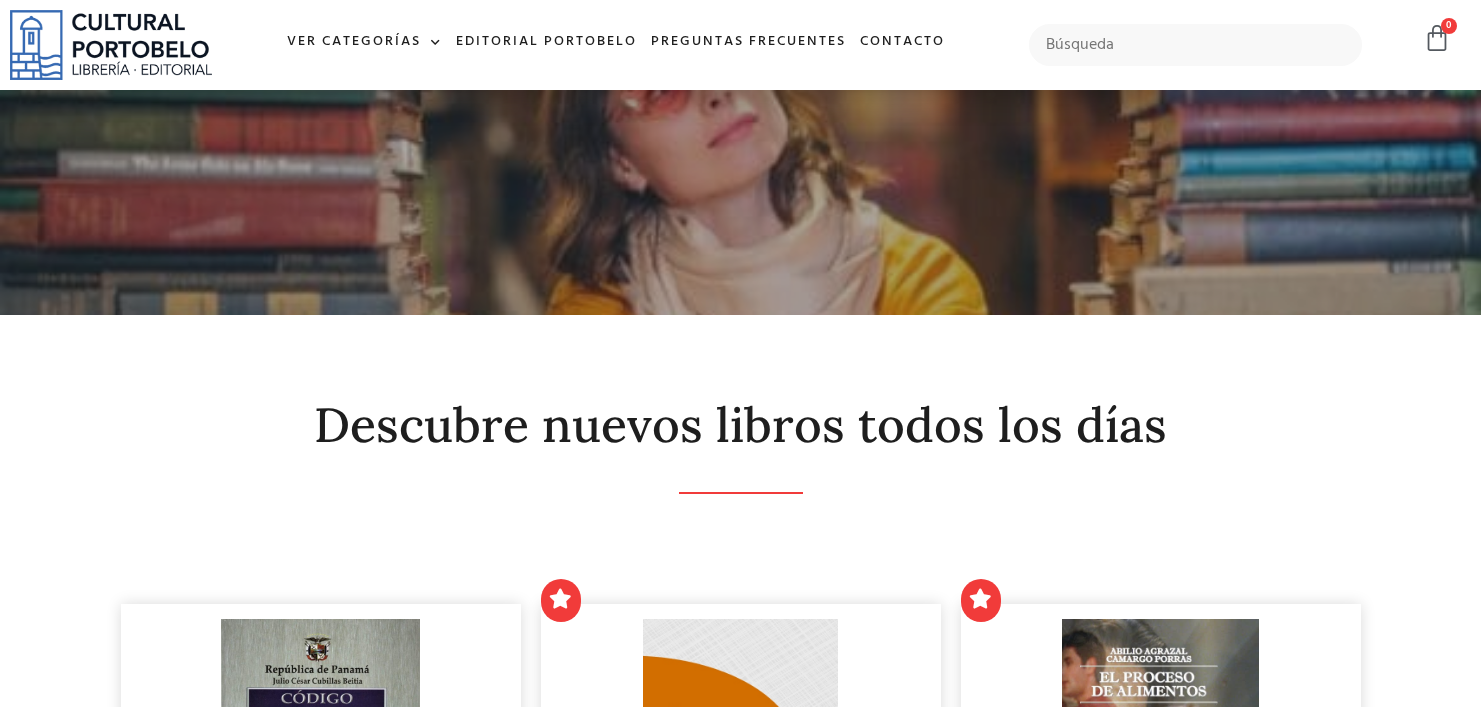 scroll, scrollTop: 0, scrollLeft: 0, axis: both 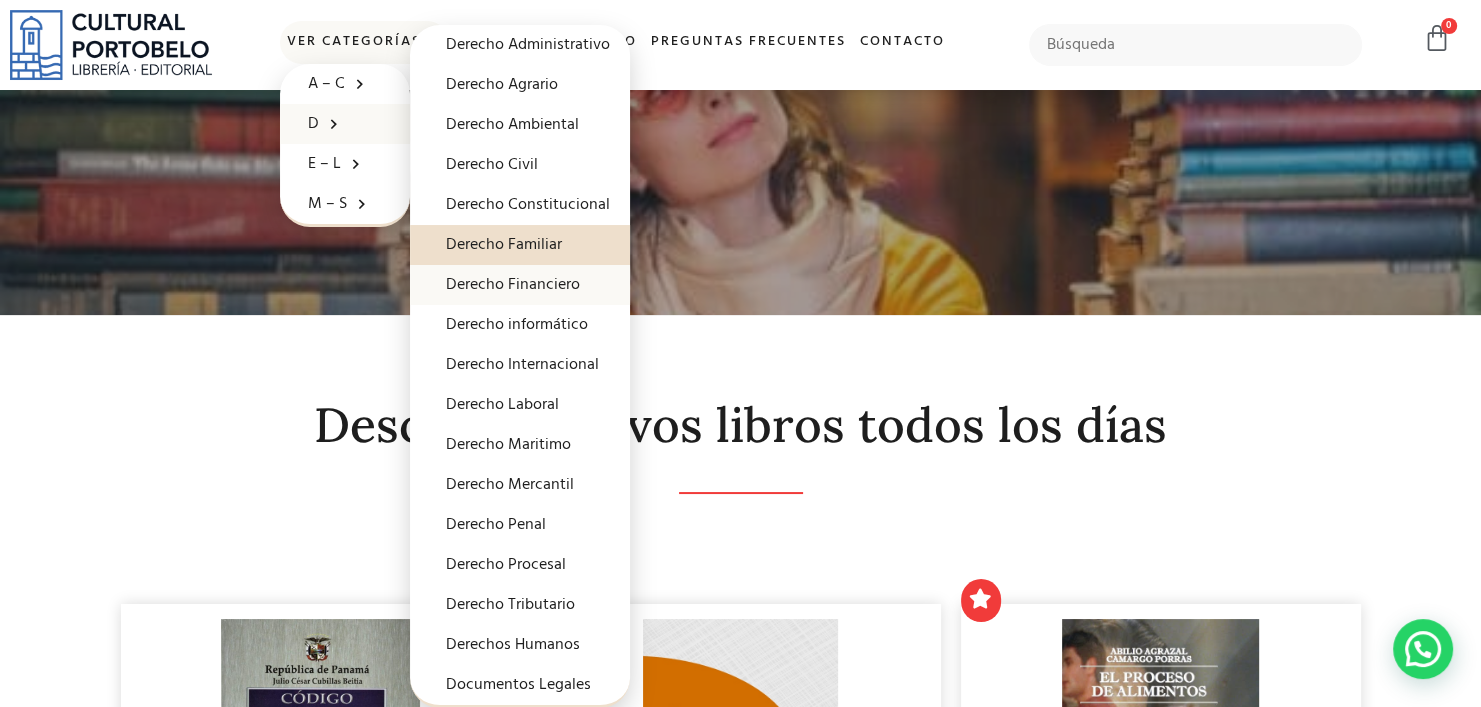 click on "Derecho Financiero" 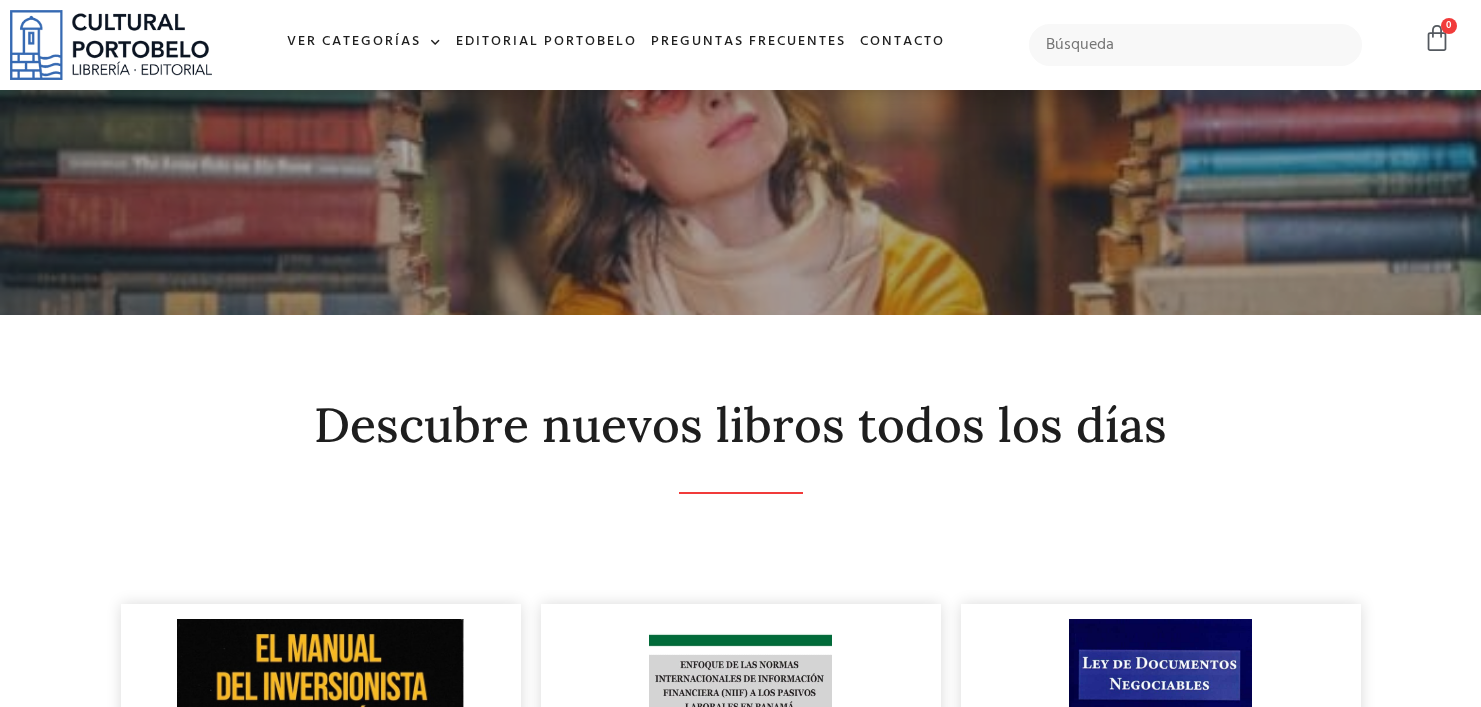 scroll, scrollTop: 0, scrollLeft: 0, axis: both 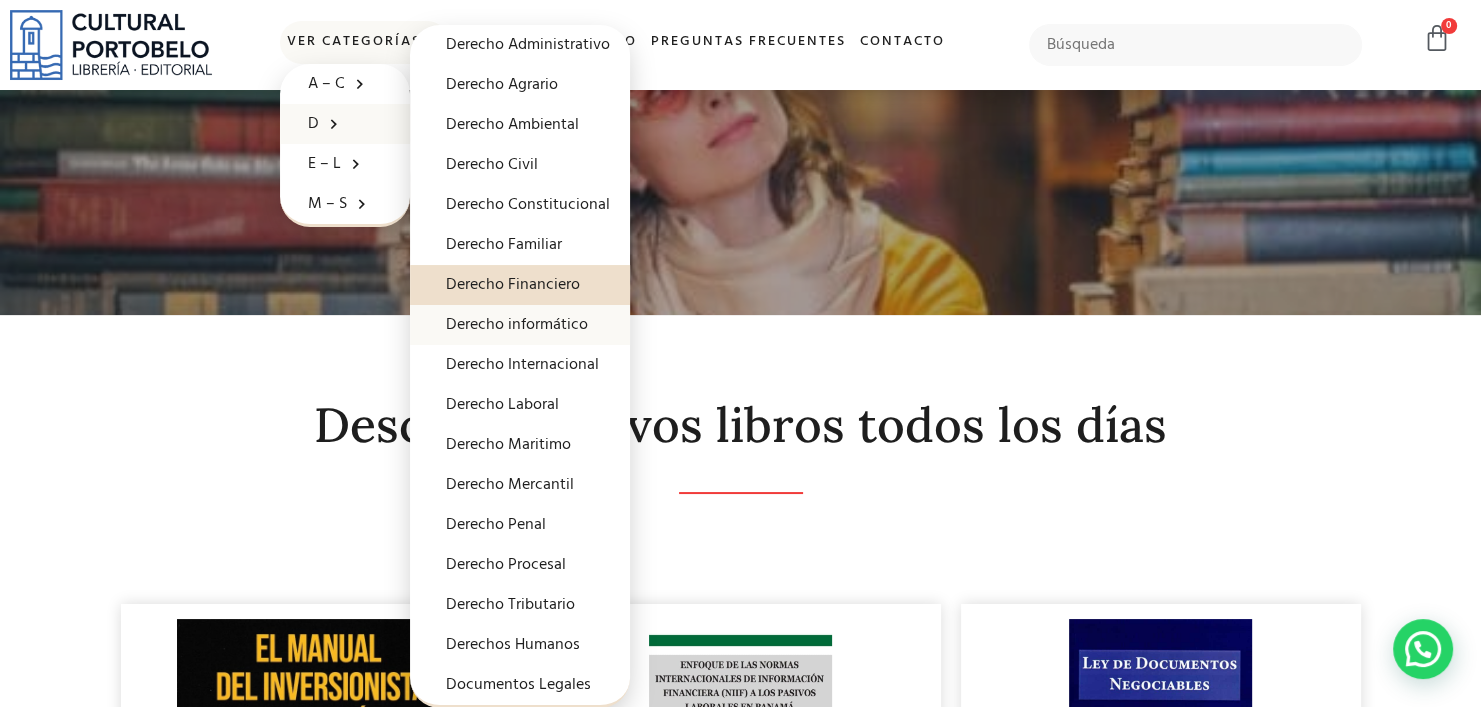 click on "Derecho informático" 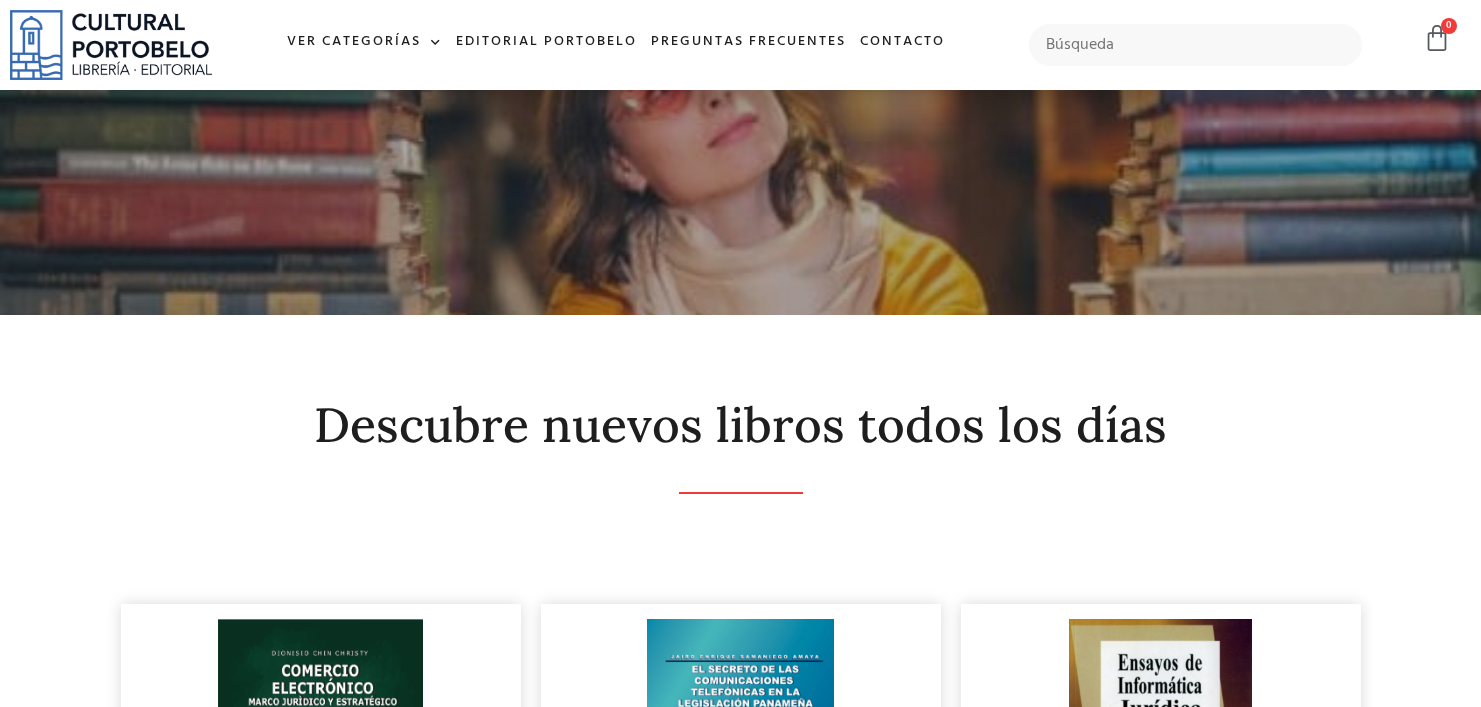 scroll, scrollTop: 0, scrollLeft: 0, axis: both 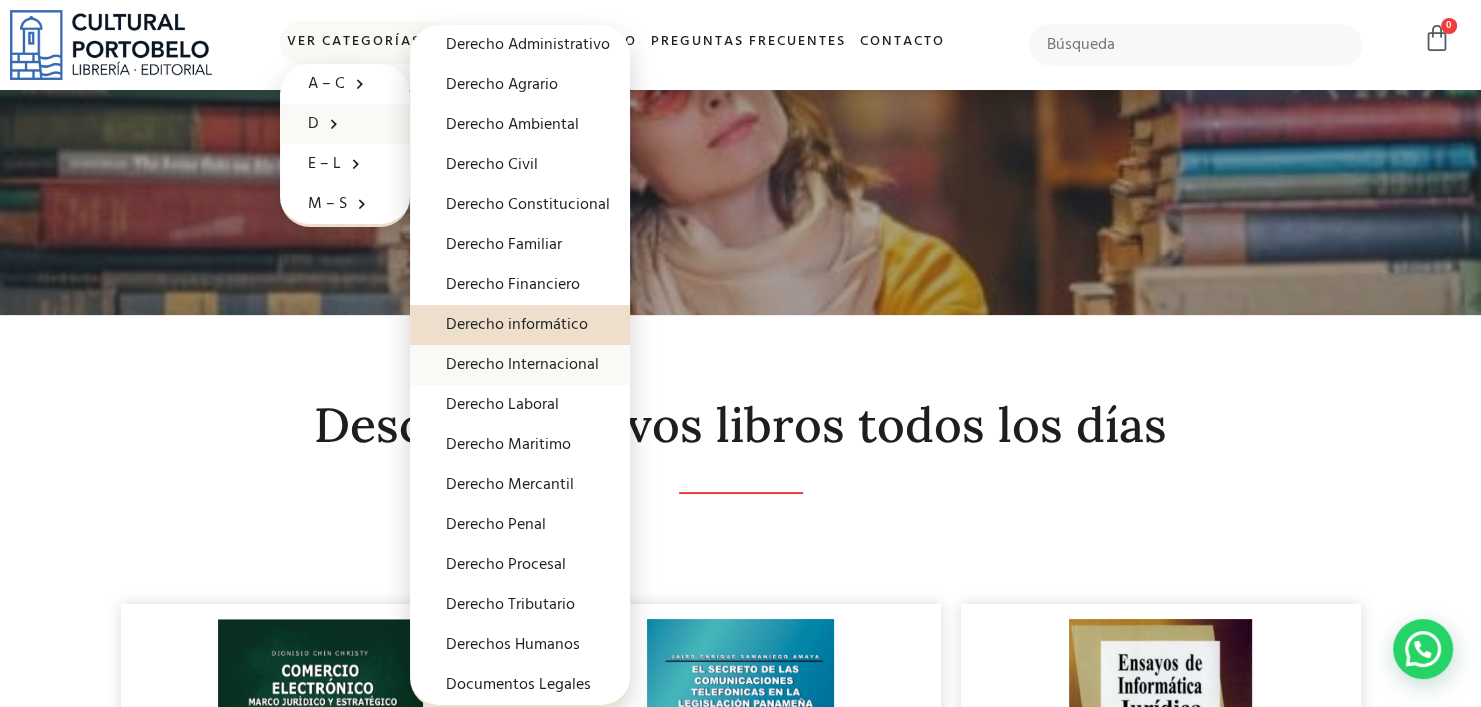 click on "Derecho Internacional" 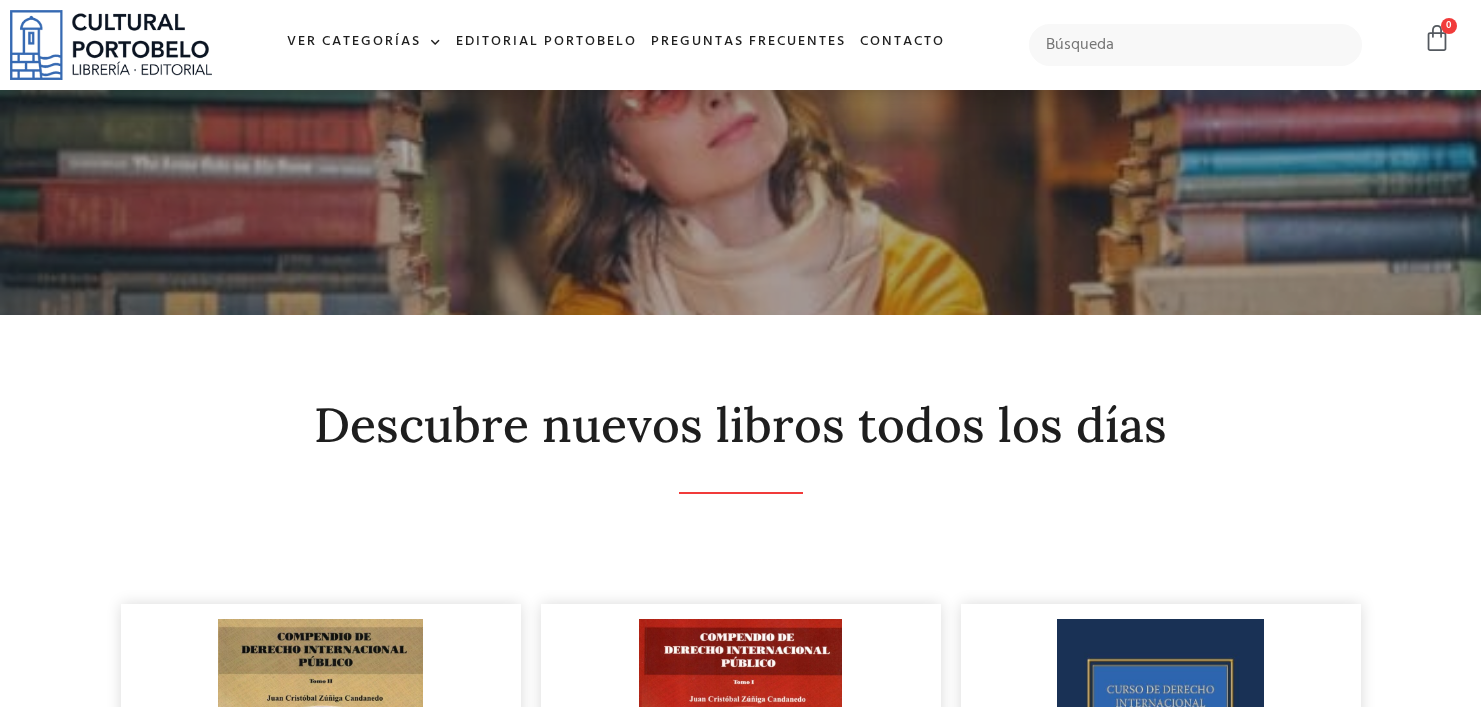 scroll, scrollTop: 0, scrollLeft: 0, axis: both 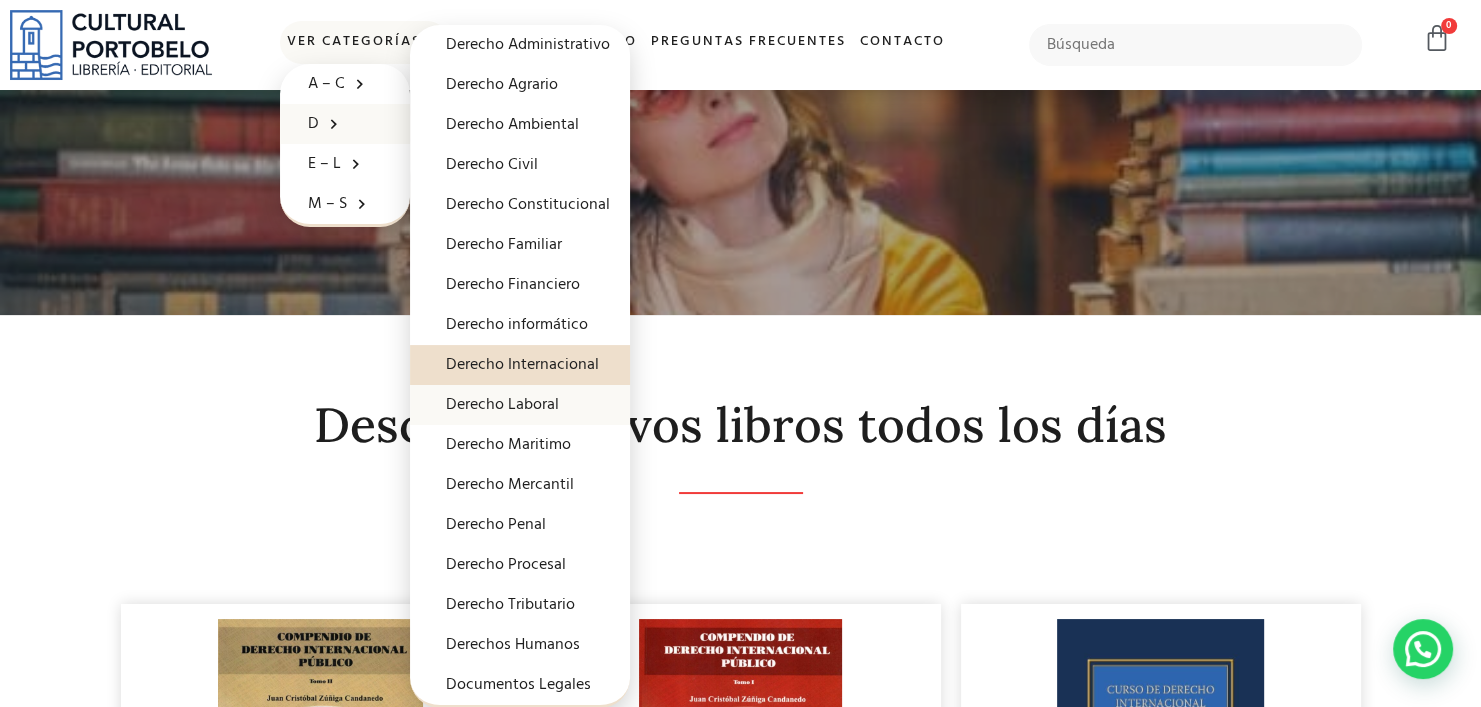click on "Derecho Laboral" 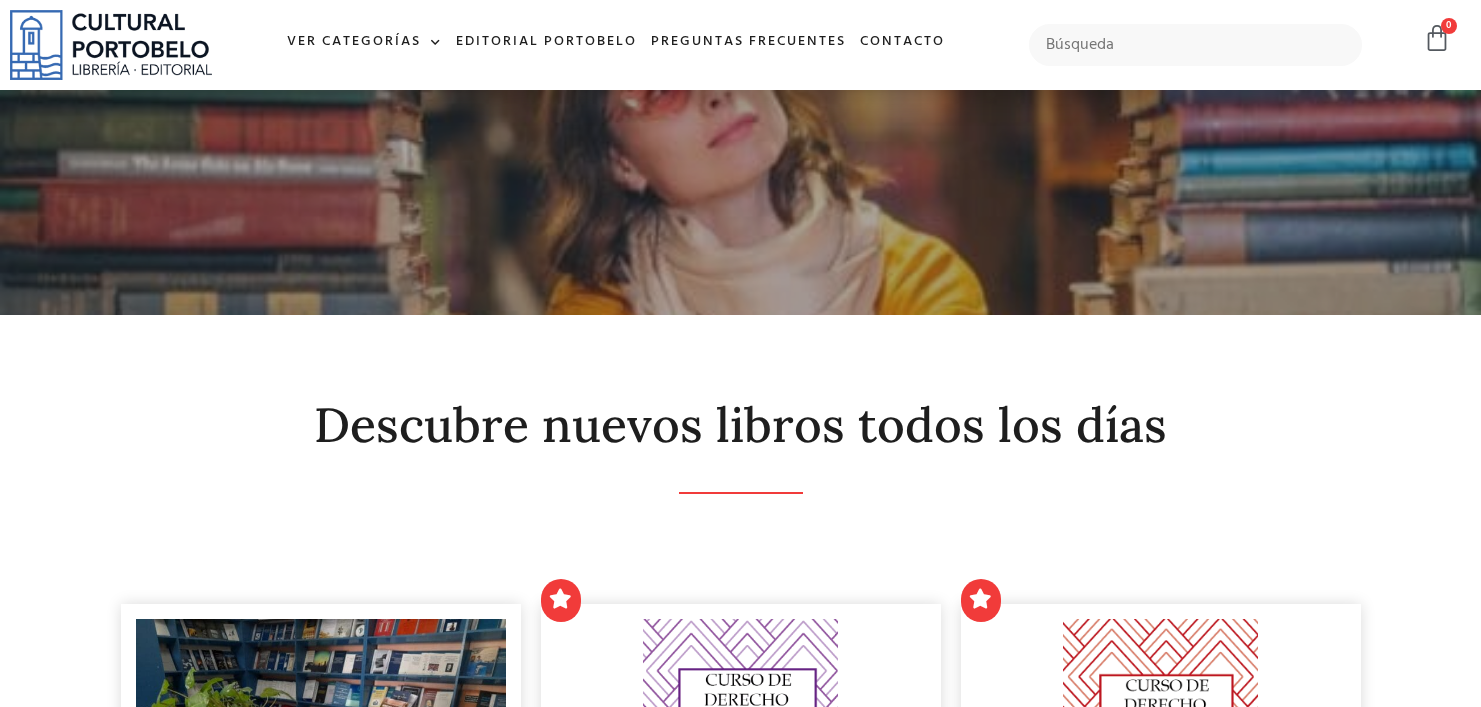 scroll, scrollTop: 0, scrollLeft: 0, axis: both 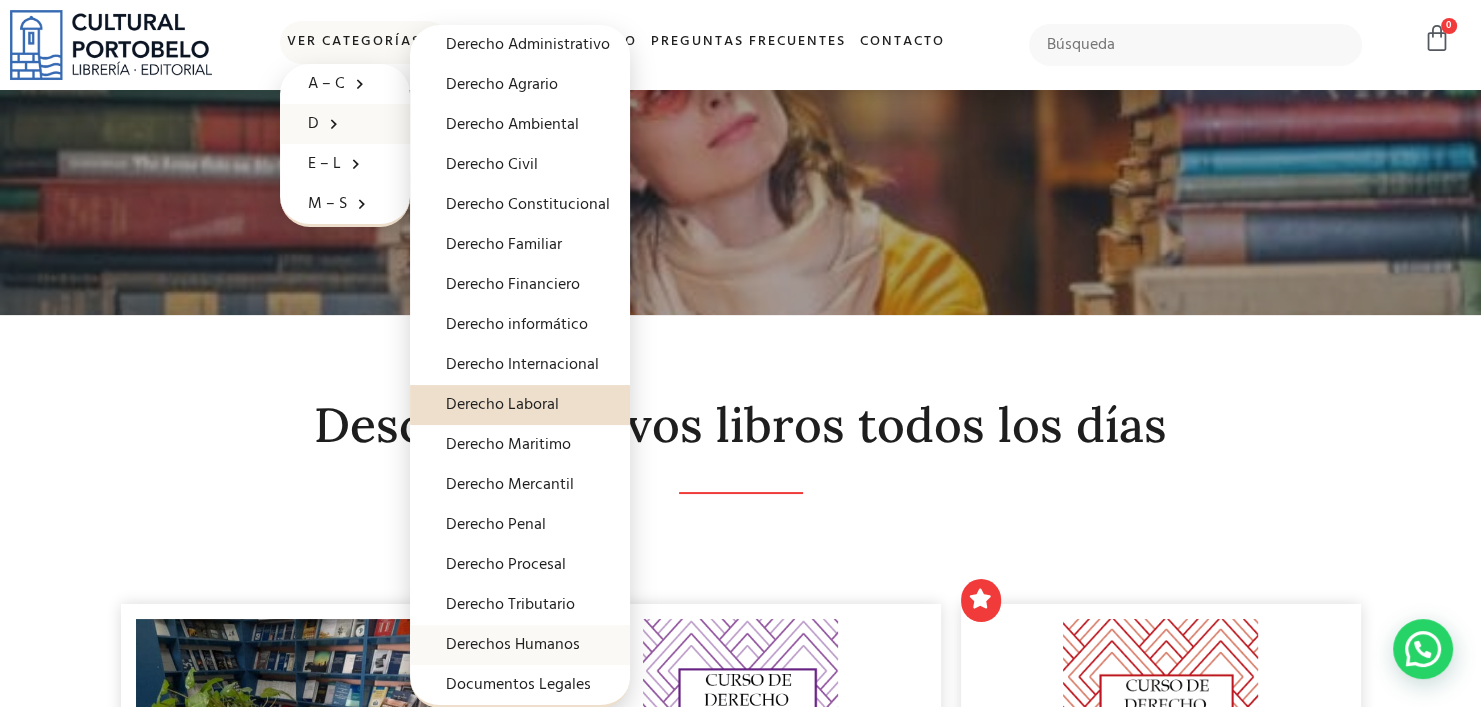 click on "Derechos Humanos" 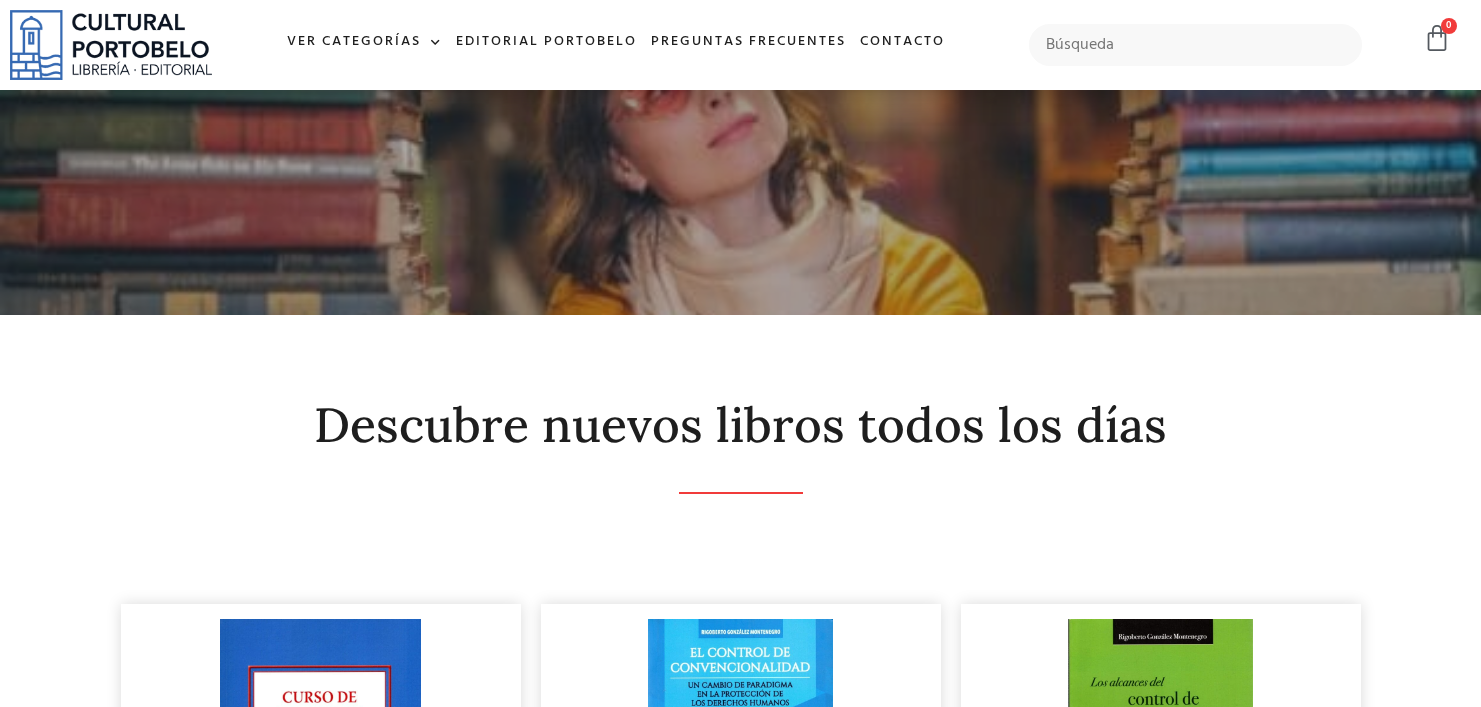 scroll, scrollTop: 0, scrollLeft: 0, axis: both 